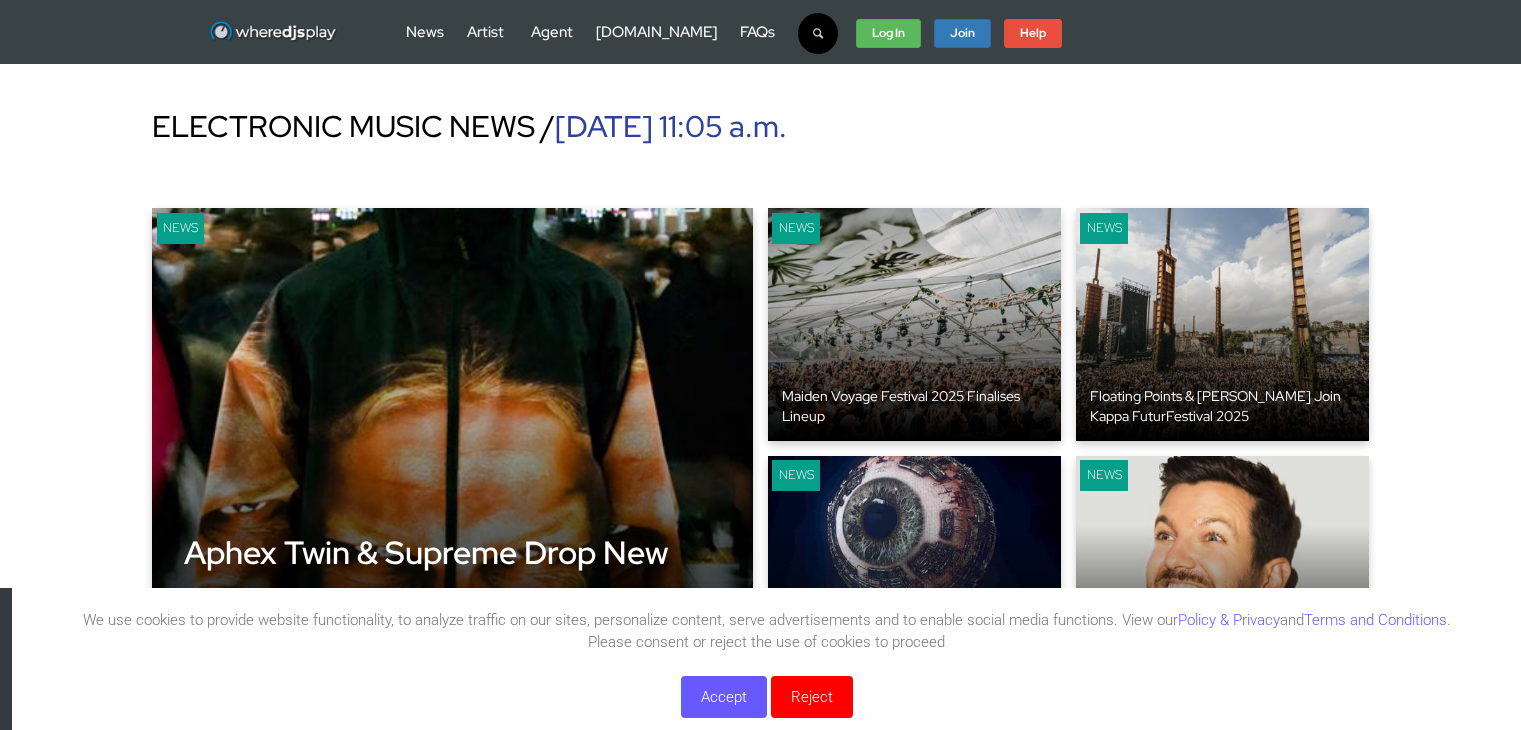 scroll, scrollTop: 0, scrollLeft: 0, axis: both 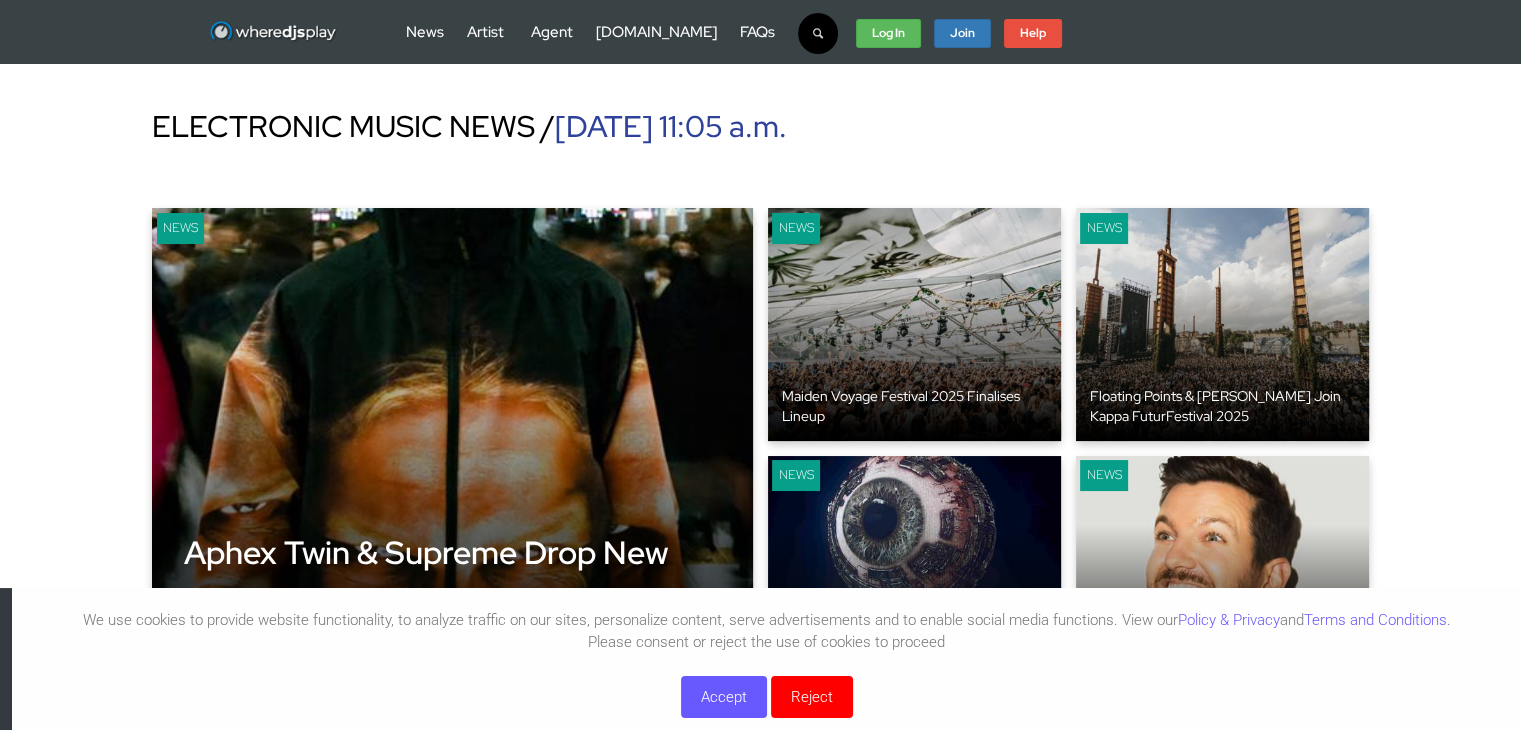 click on "Accept" at bounding box center (724, 697) 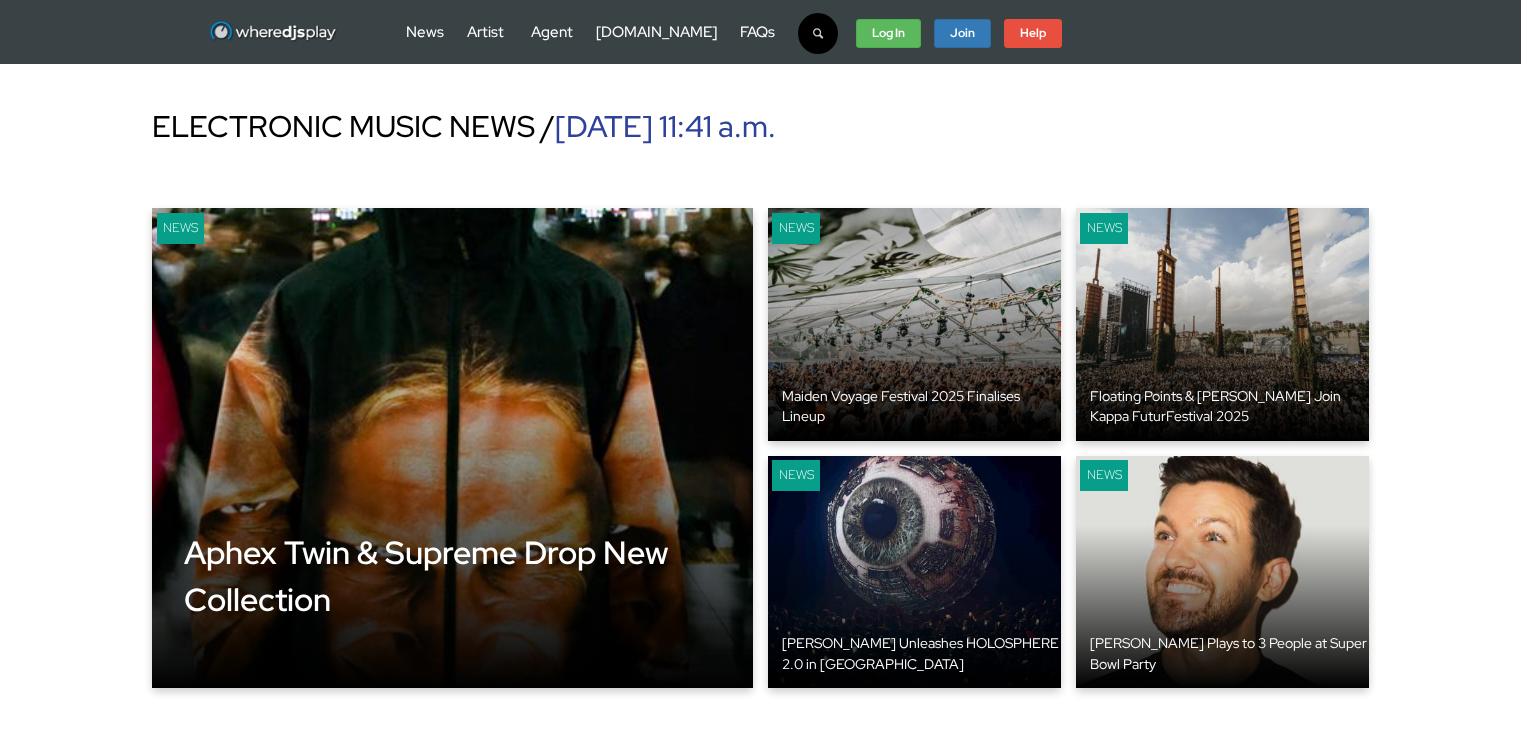 scroll, scrollTop: 0, scrollLeft: 0, axis: both 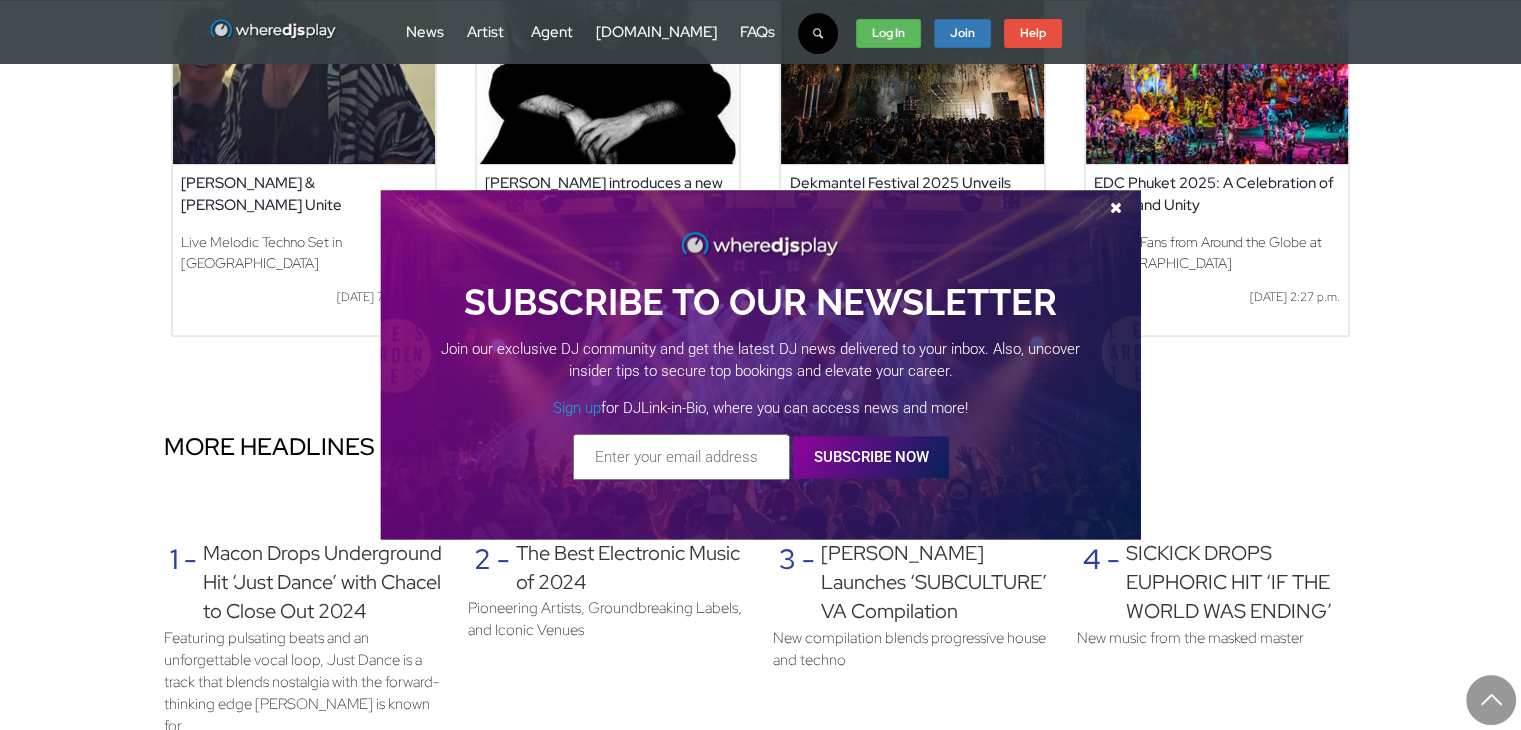 click at bounding box center [1116, 207] 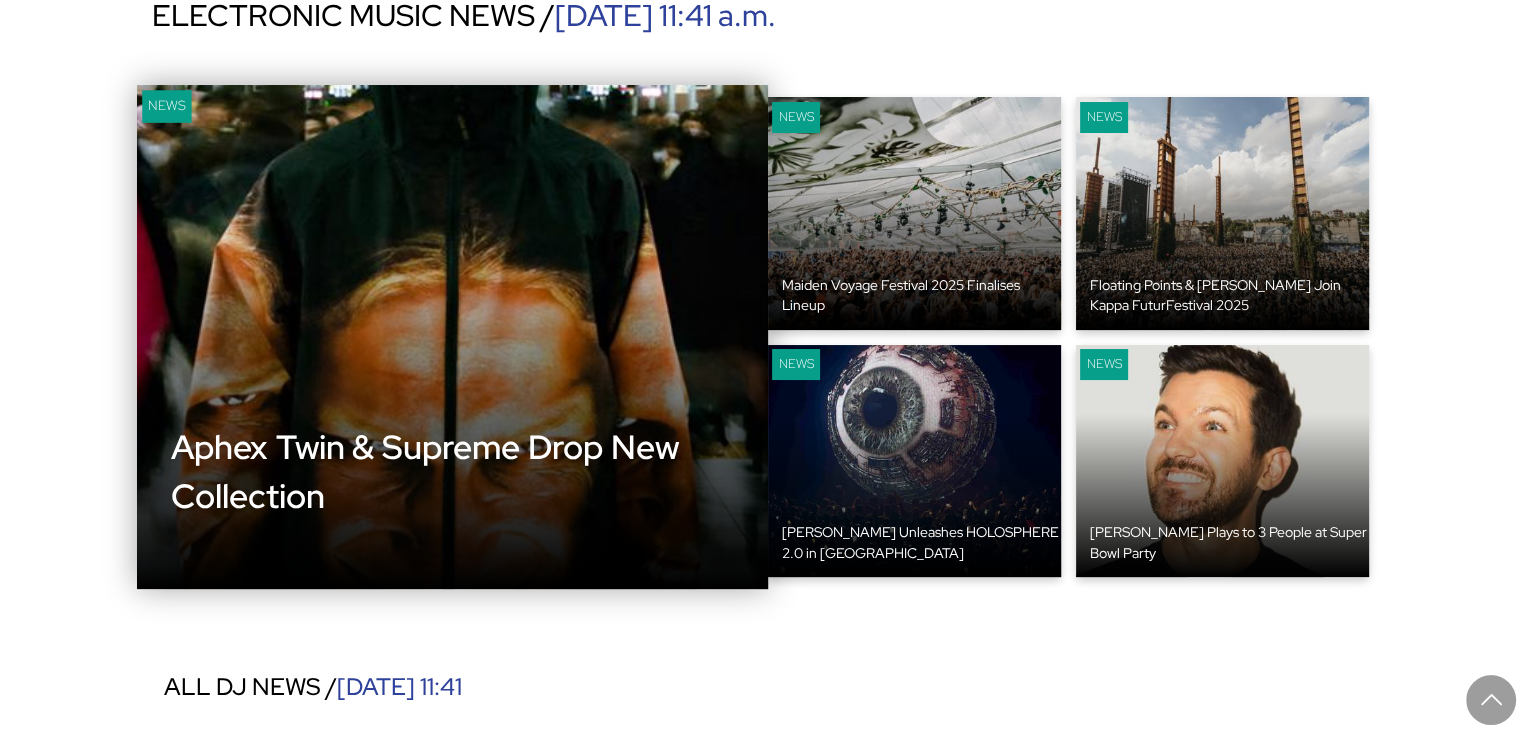 scroll, scrollTop: 0, scrollLeft: 0, axis: both 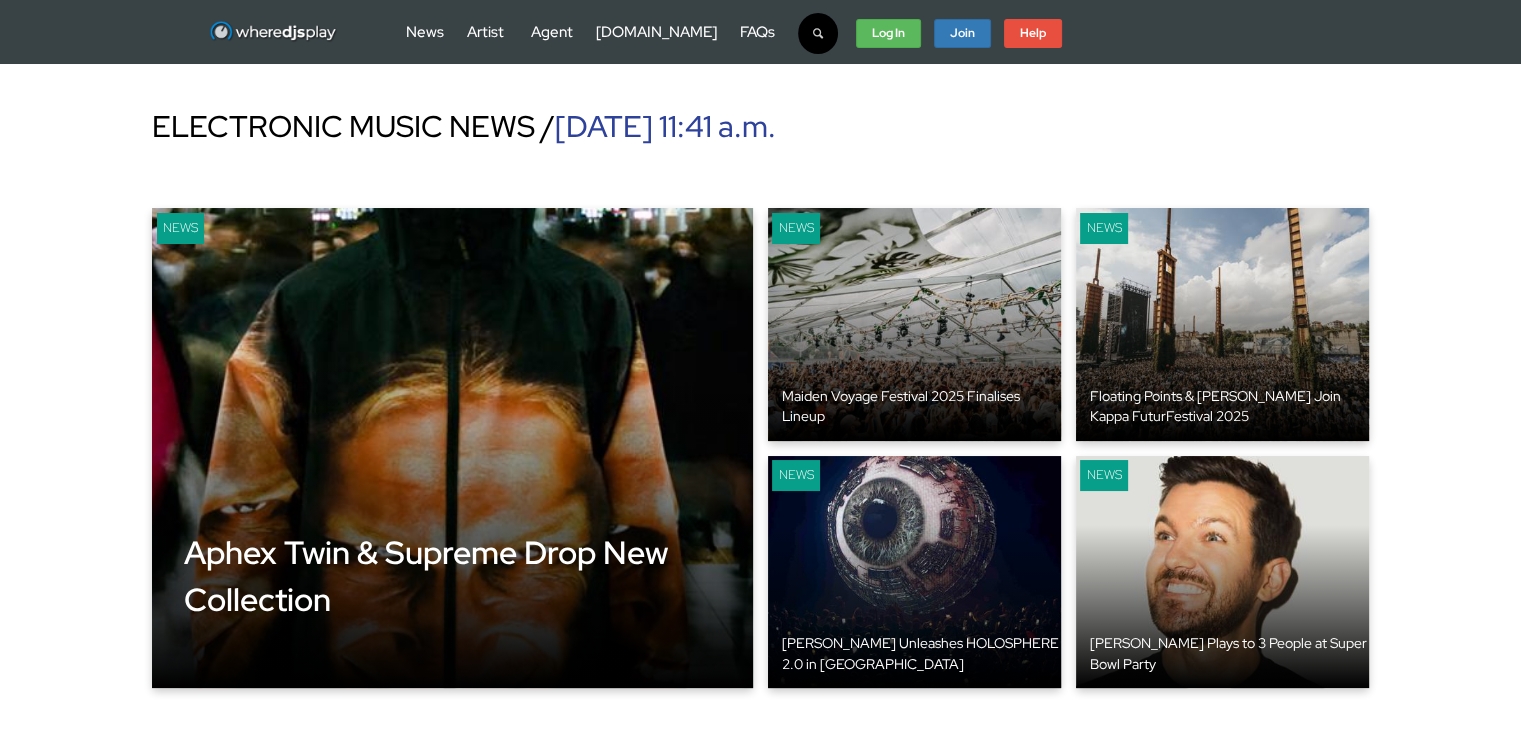 click on "1" at bounding box center [760, 2649] 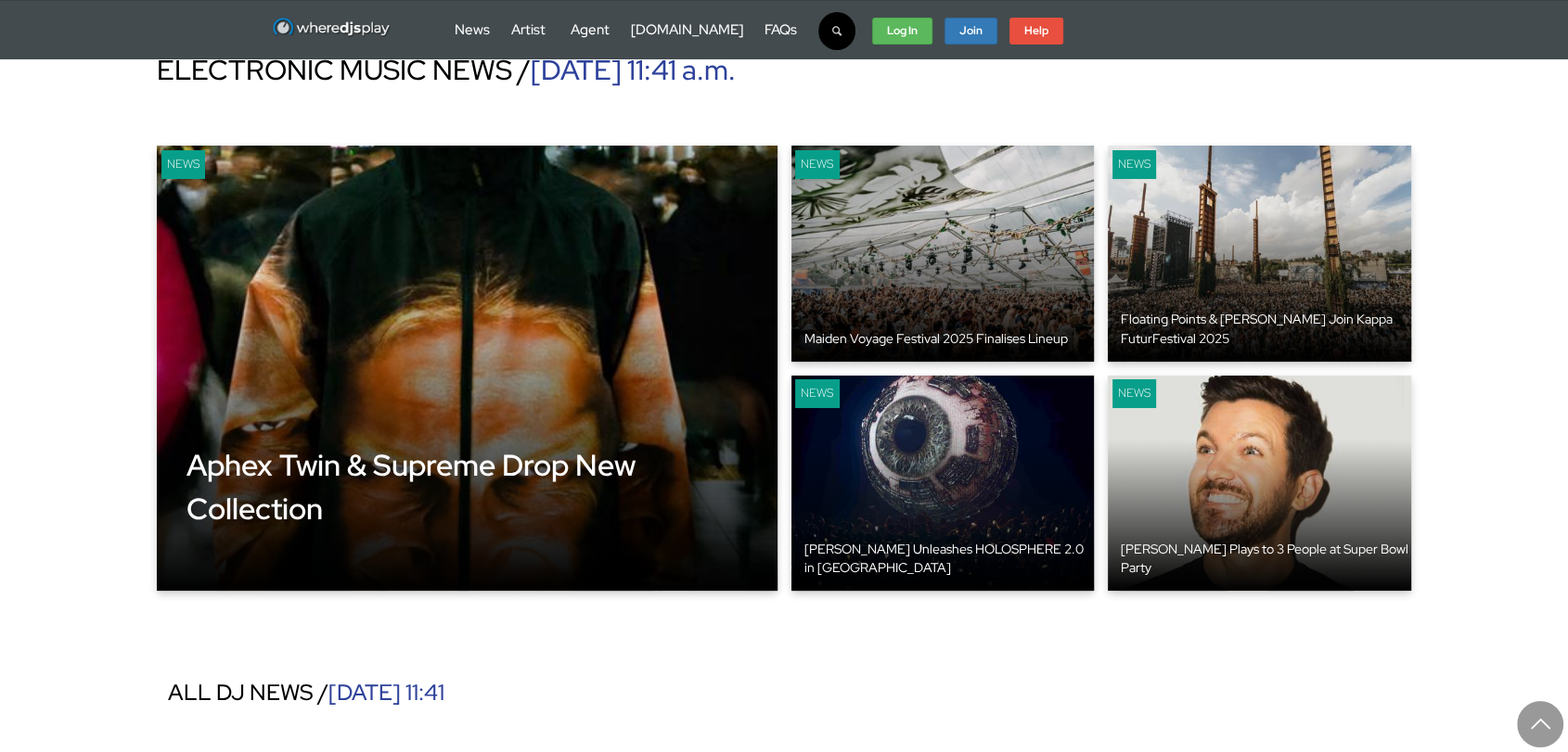 scroll, scrollTop: 0, scrollLeft: 0, axis: both 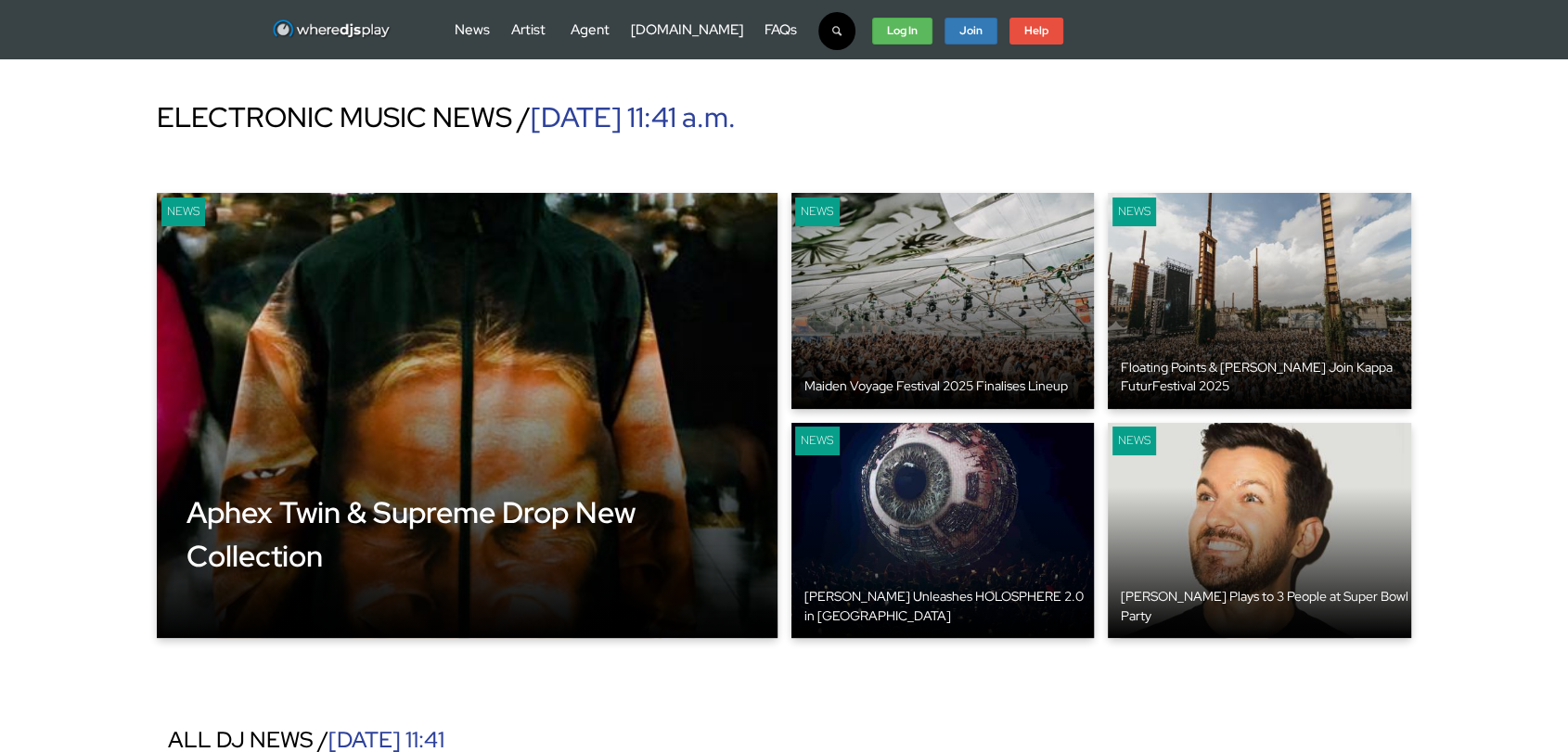 click on "1" at bounding box center [784, 2322] 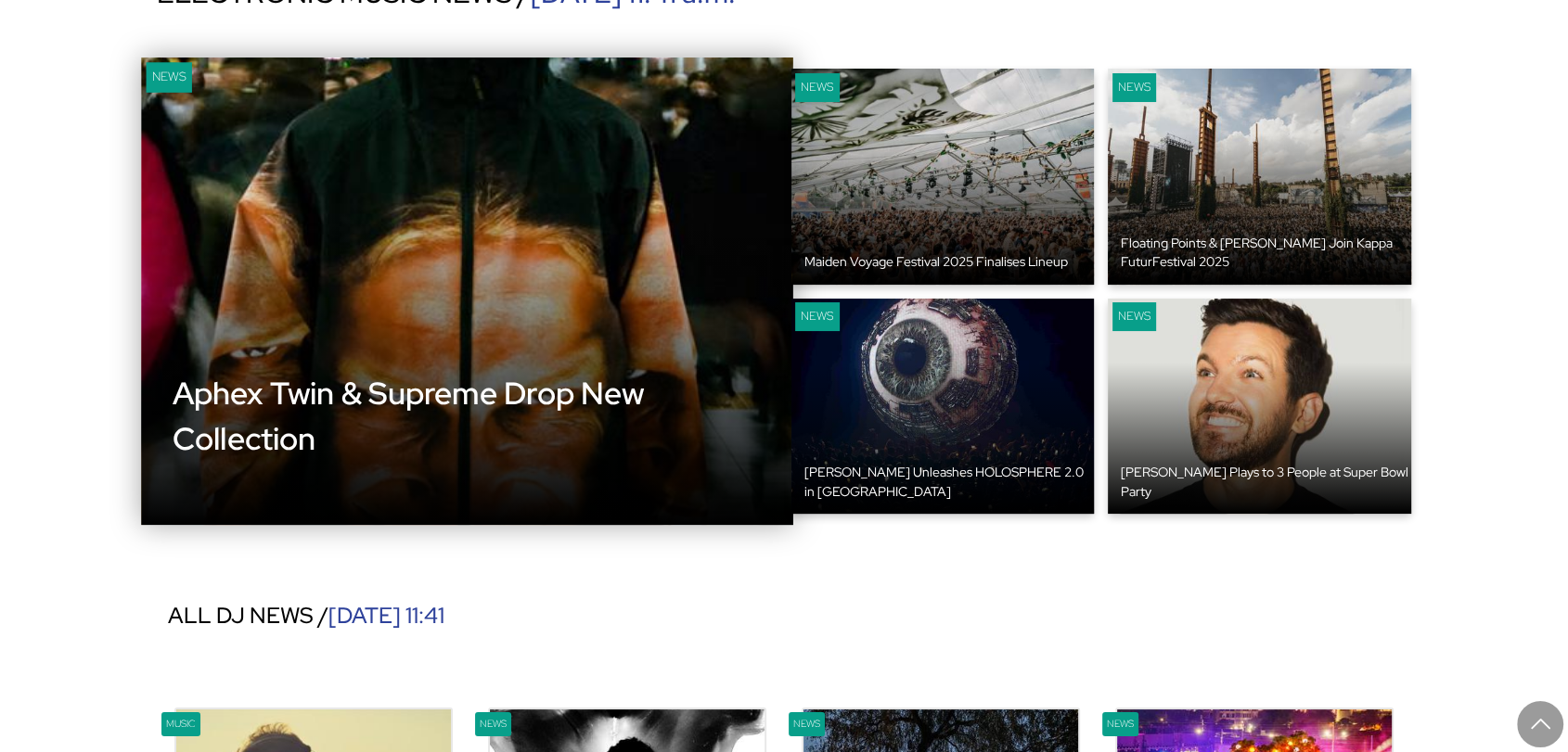 scroll, scrollTop: 0, scrollLeft: 0, axis: both 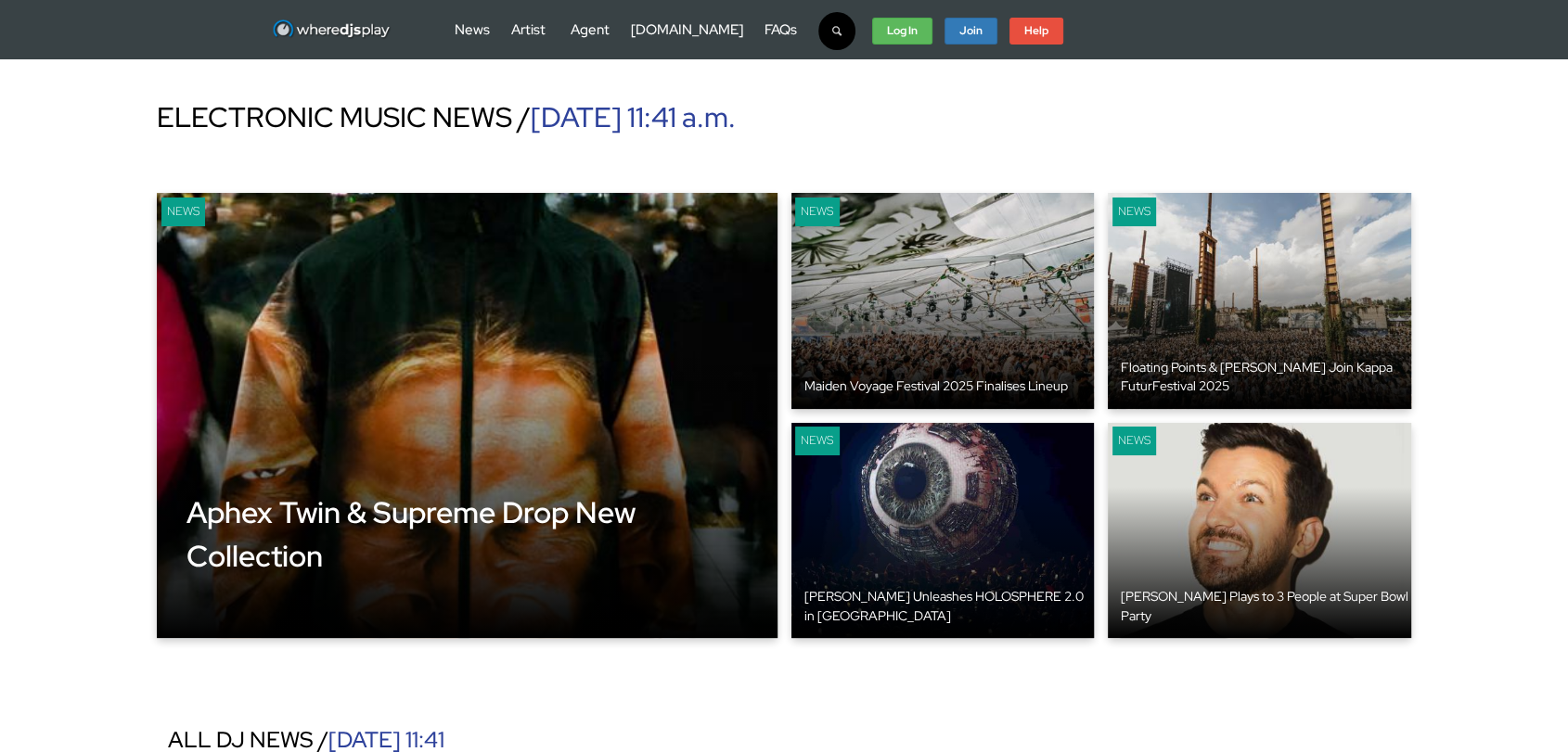 click on "1" at bounding box center (784, 2322) 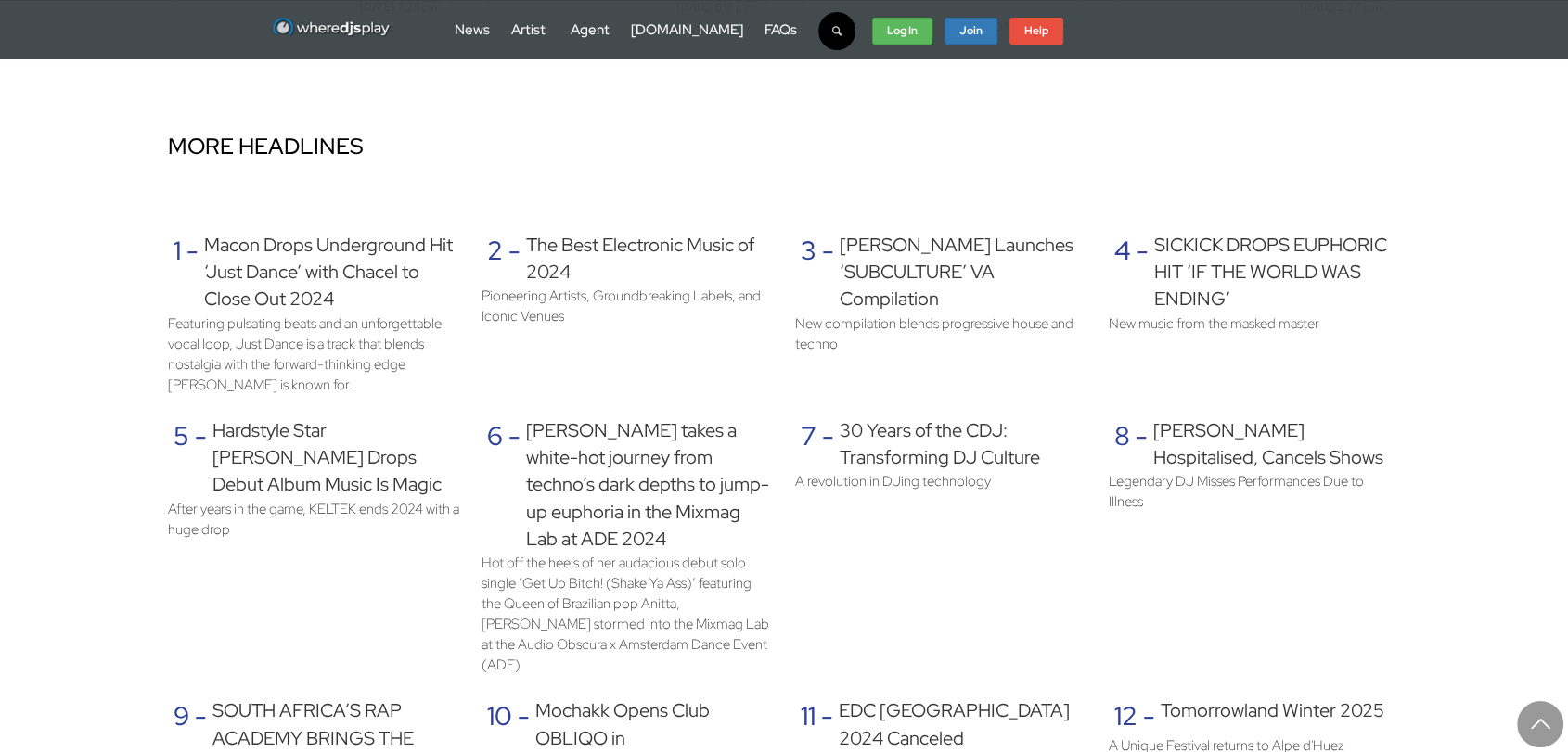 scroll, scrollTop: 1185, scrollLeft: 0, axis: vertical 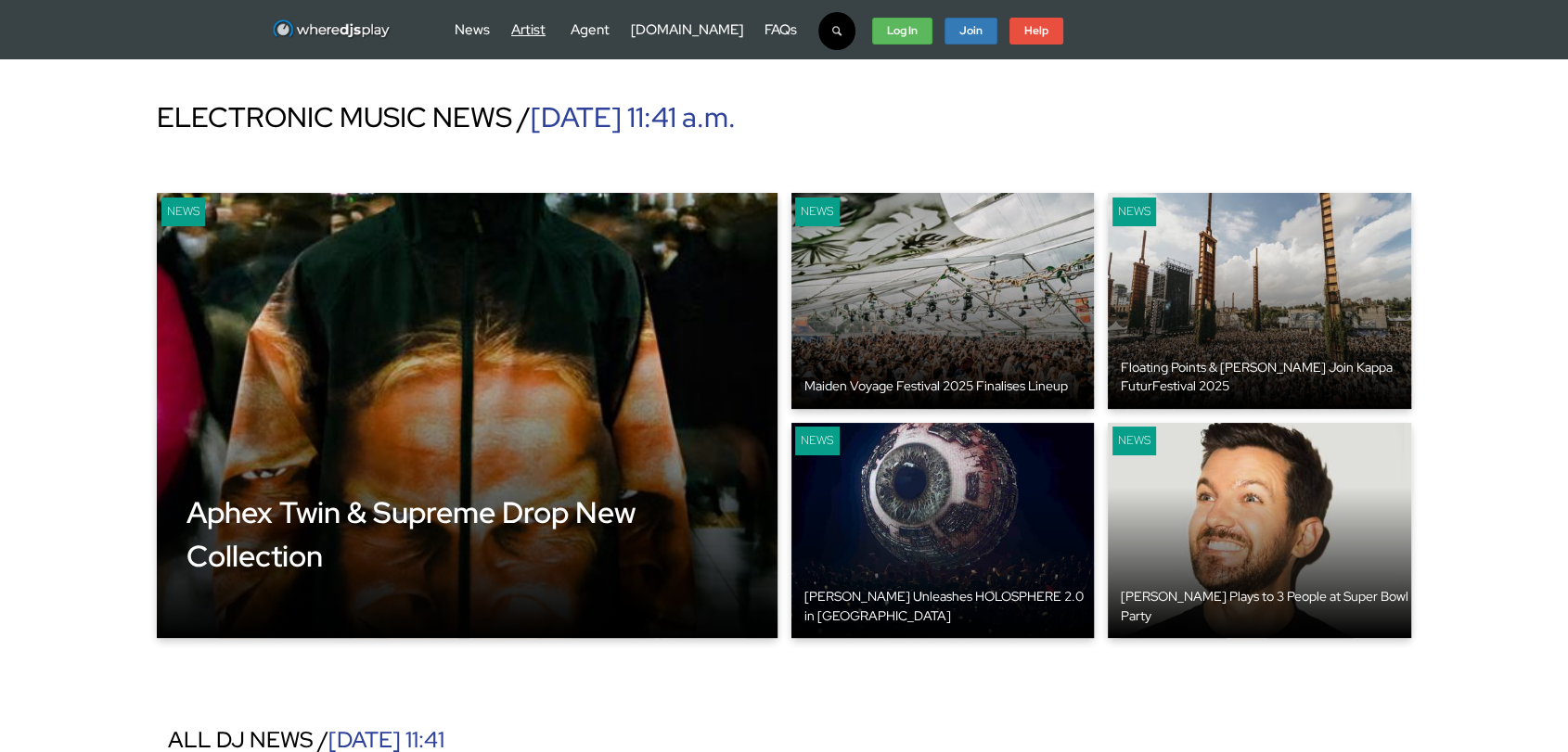 click on "Artist" at bounding box center (528, 30) 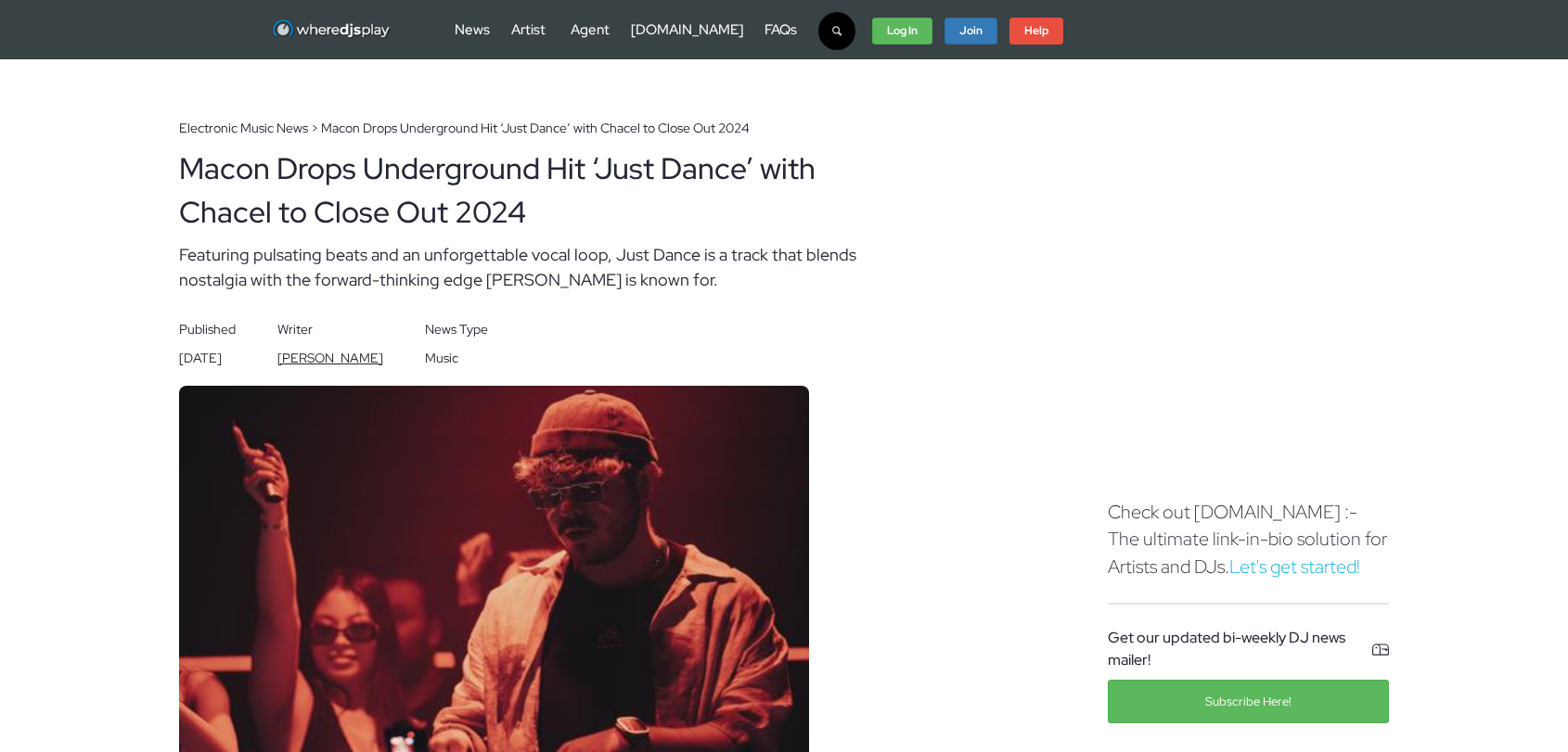 scroll, scrollTop: 515, scrollLeft: 0, axis: vertical 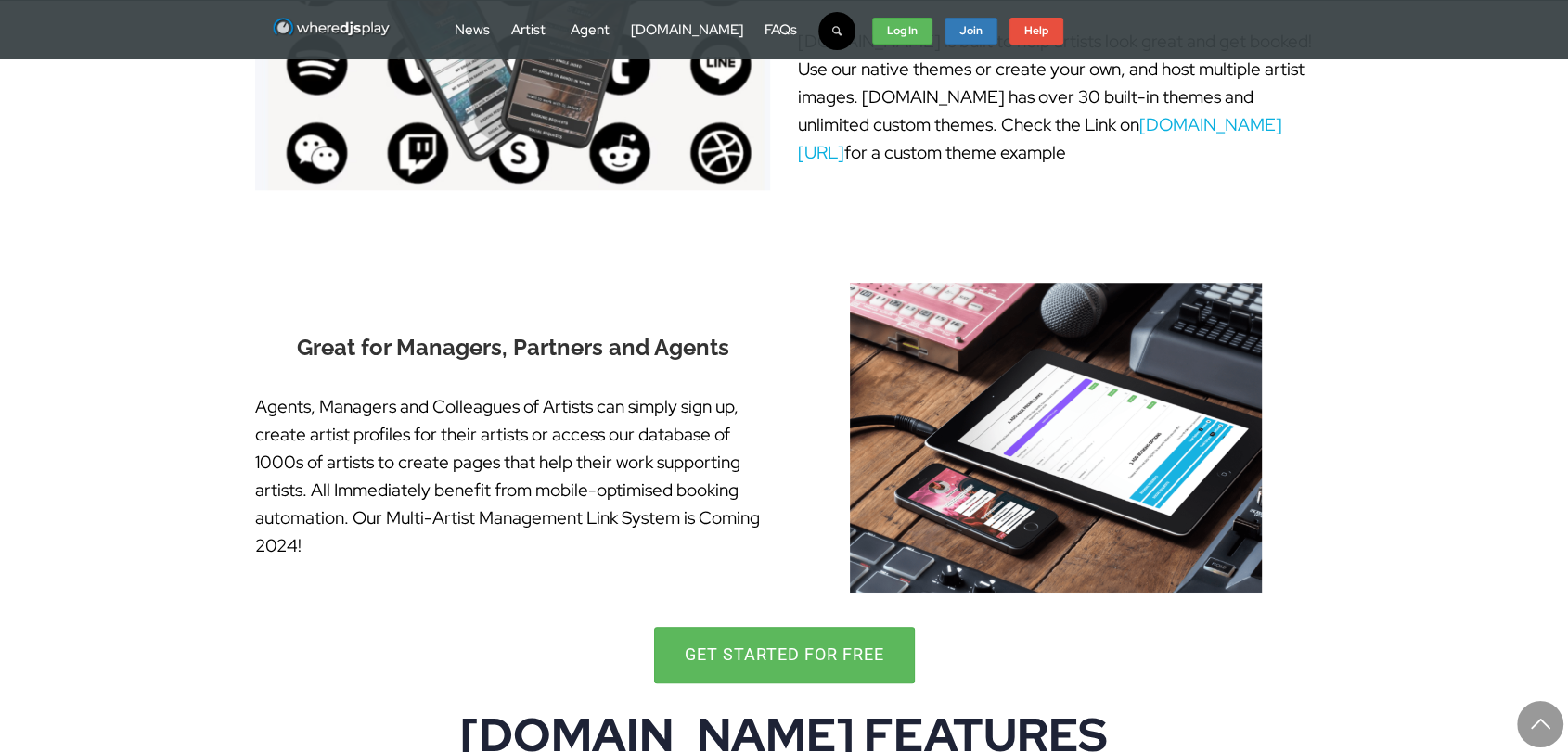 click on "Agents, Managers and Colleagues of Artists can simply sign up, create artist profiles for their artists or access our database of 1000s of artists to create pages that help their work supporting artists. All Immediately benefit from mobile-optimised booking automation. Our Multi-Artist Management Link System is Coming 2024!" at bounding box center (512, 477) 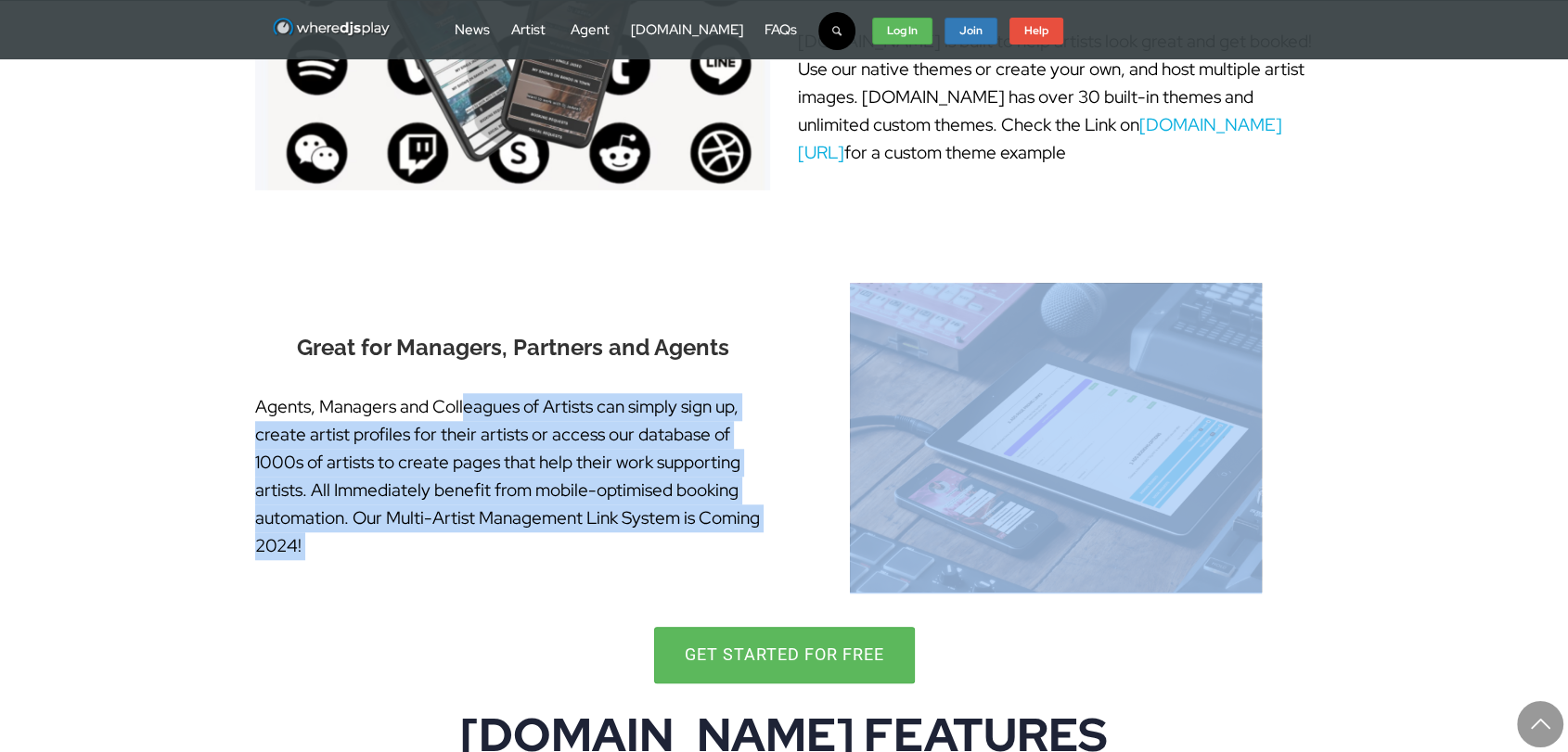 click on "Agents, Managers and Colleagues of Artists can simply sign up, create artist profiles for their artists or access our database of 1000s of artists to create pages that help their work supporting artists. All Immediately benefit from mobile-optimised booking automation. Our Multi-Artist Management Link System is Coming 2024!" at bounding box center (512, 477) 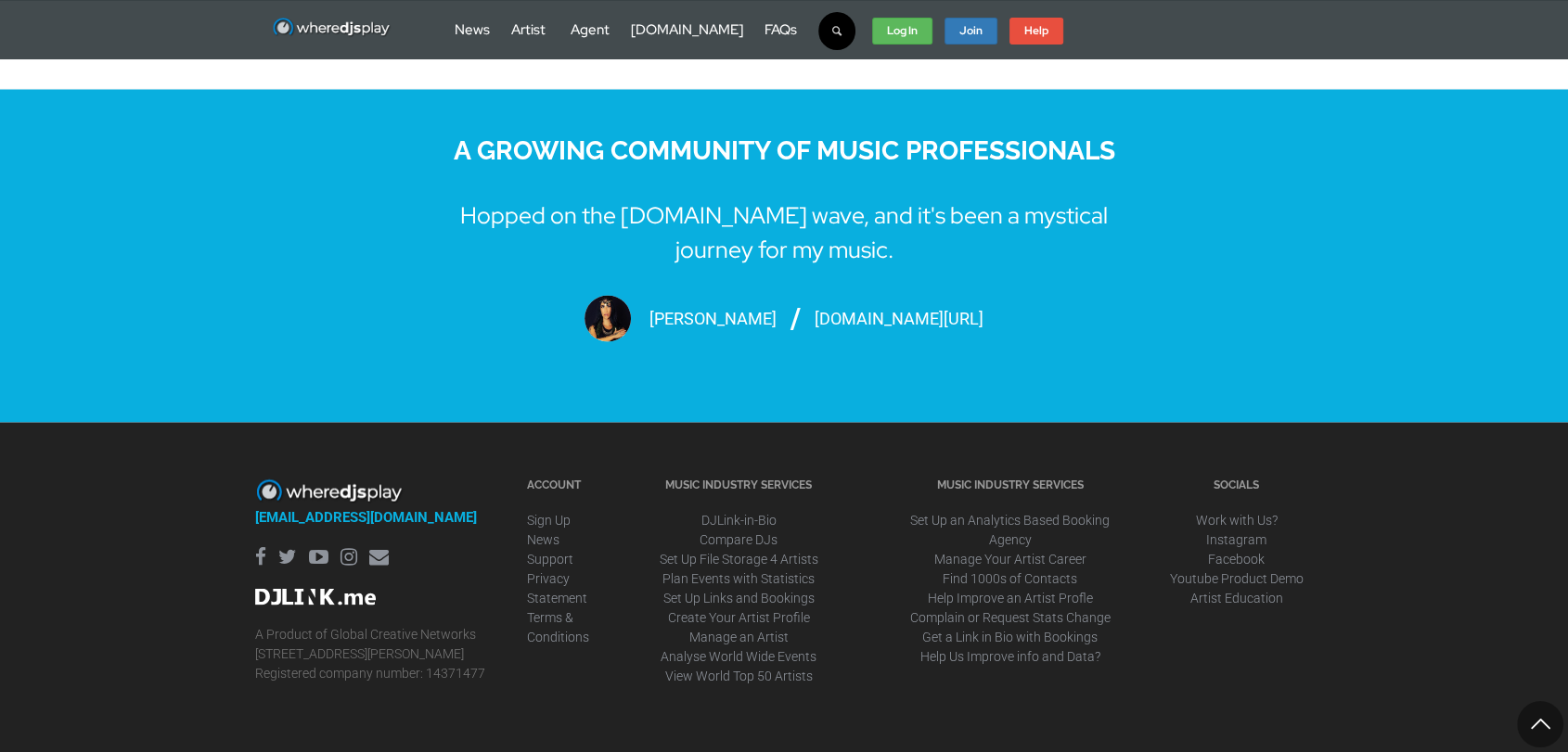 scroll, scrollTop: 3319, scrollLeft: 0, axis: vertical 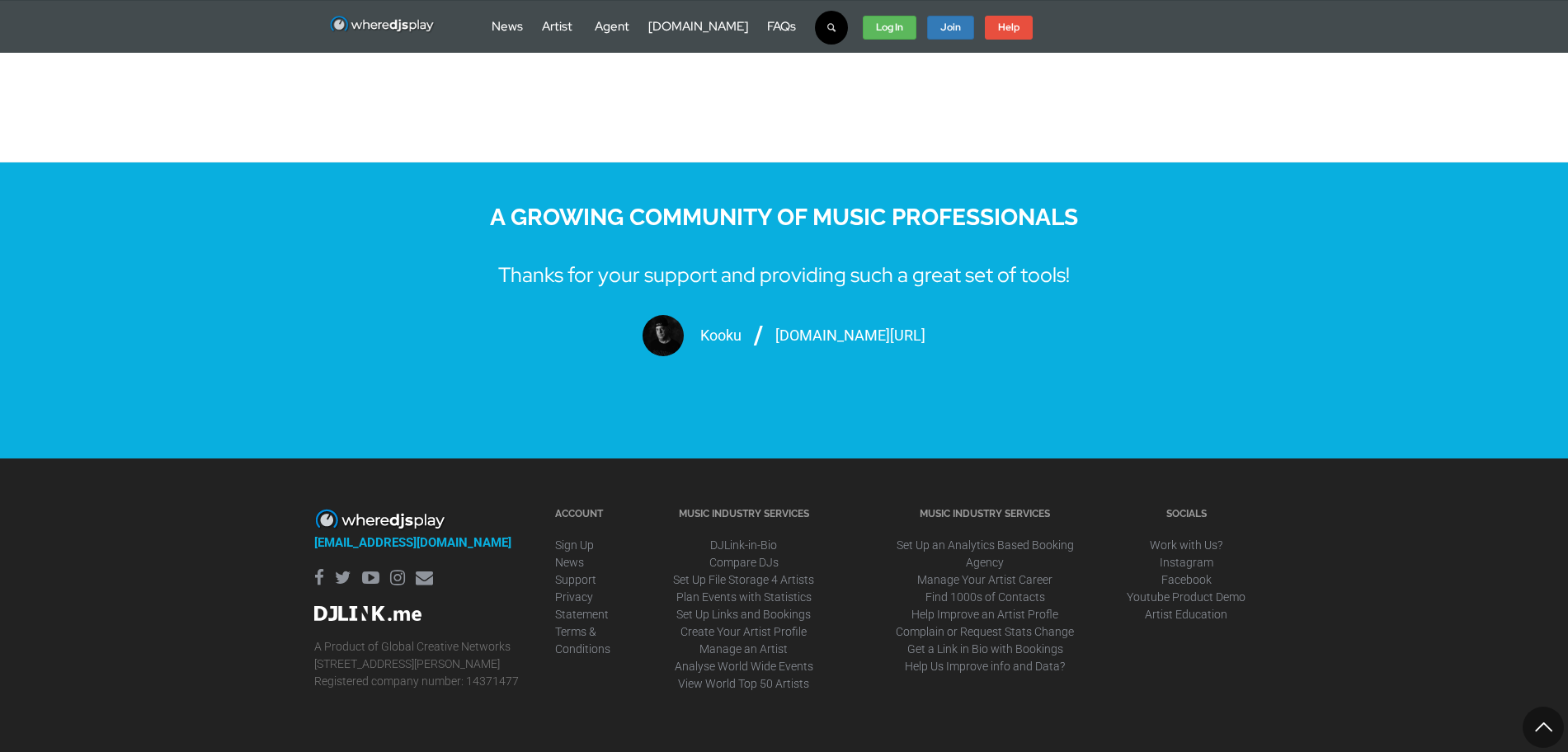 click on "team@wheredjsplay.com
A Product of Global Creative Networks 71-75 Shelton Street, Covent Garden, London, United Kingdom, WC2H 9JQ Registered company number: 14371477
Account
Sign Up" at bounding box center [784, 605] 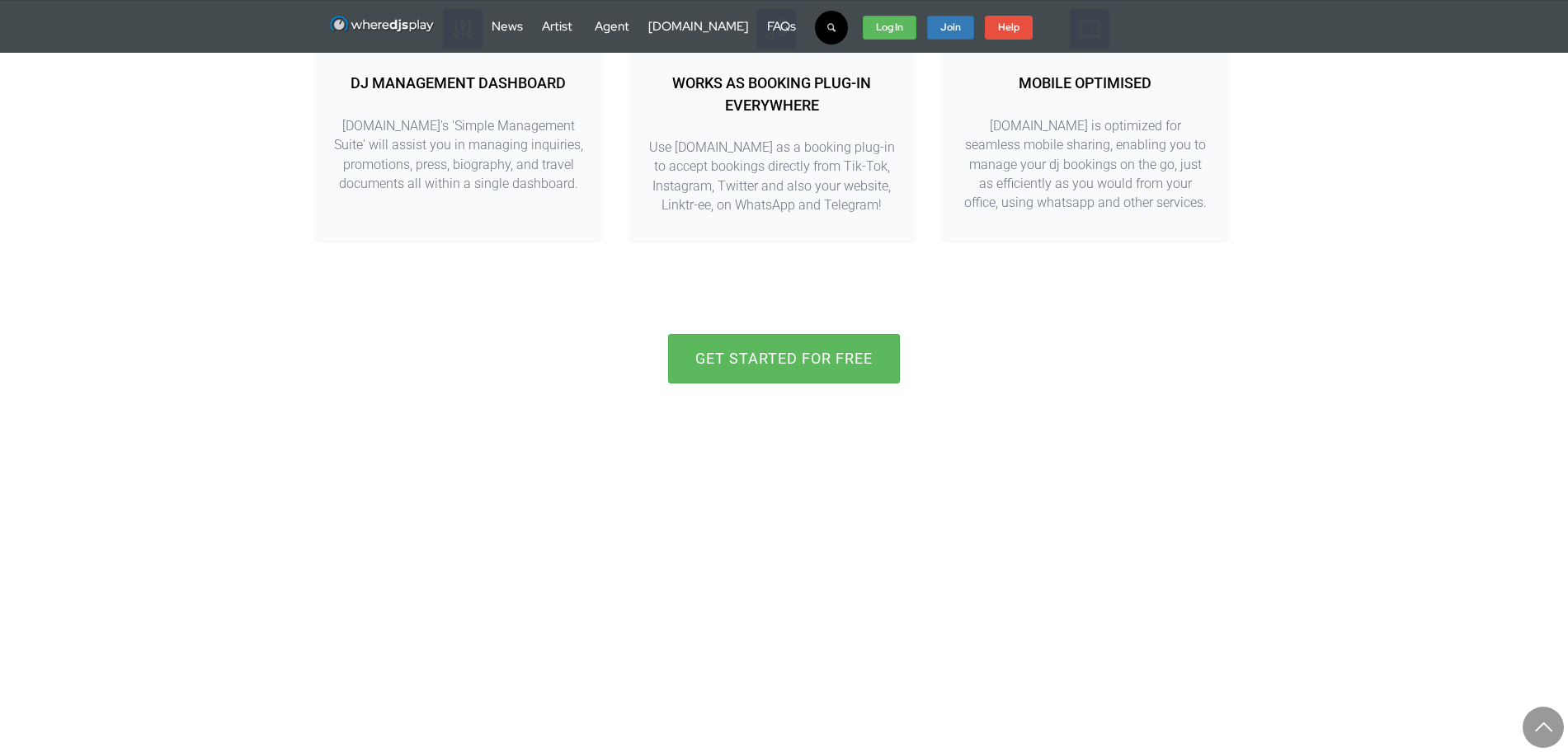 drag, startPoint x: 1381, startPoint y: 597, endPoint x: 1406, endPoint y: 261, distance: 336.9288 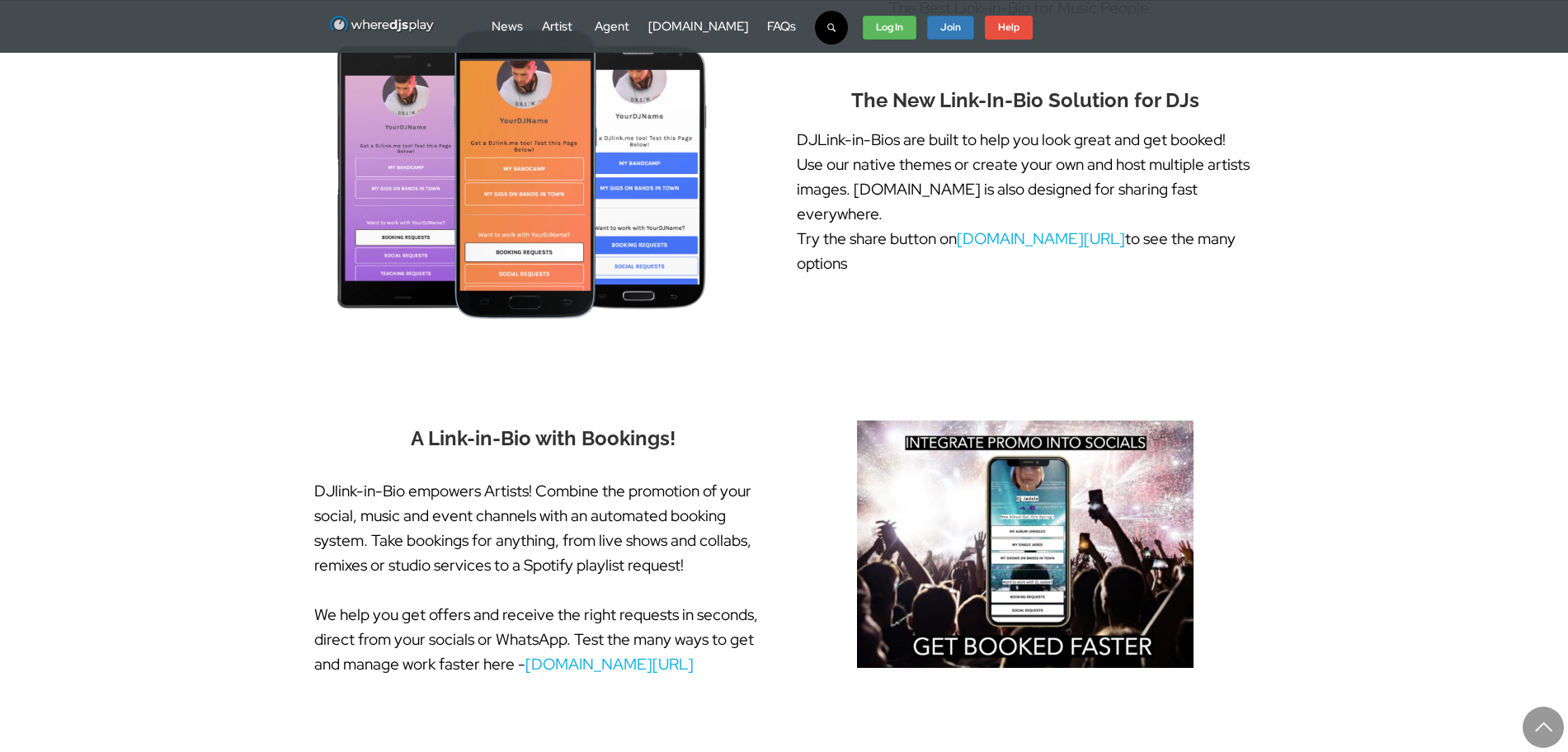 scroll, scrollTop: 0, scrollLeft: 0, axis: both 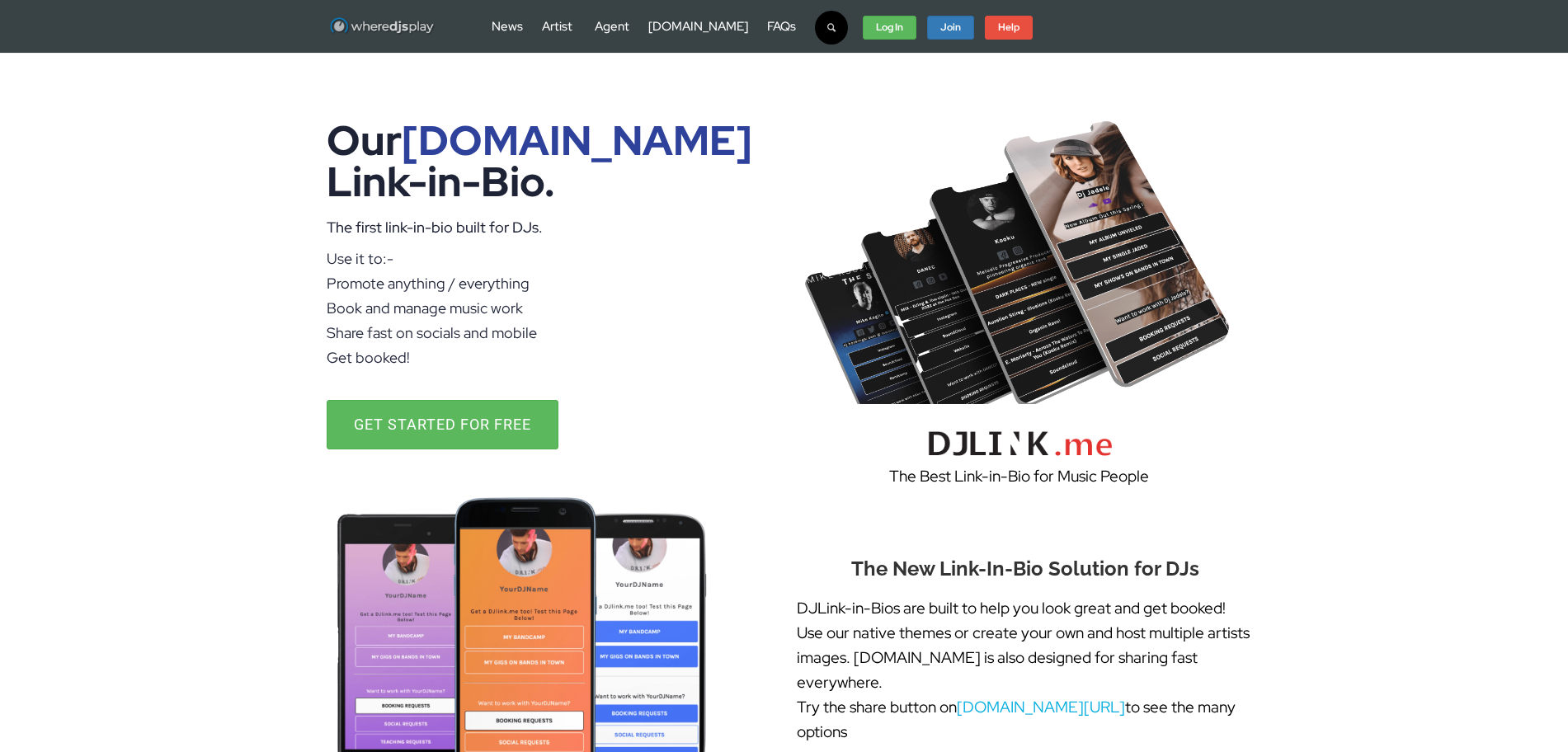 click at bounding box center (382, 26) 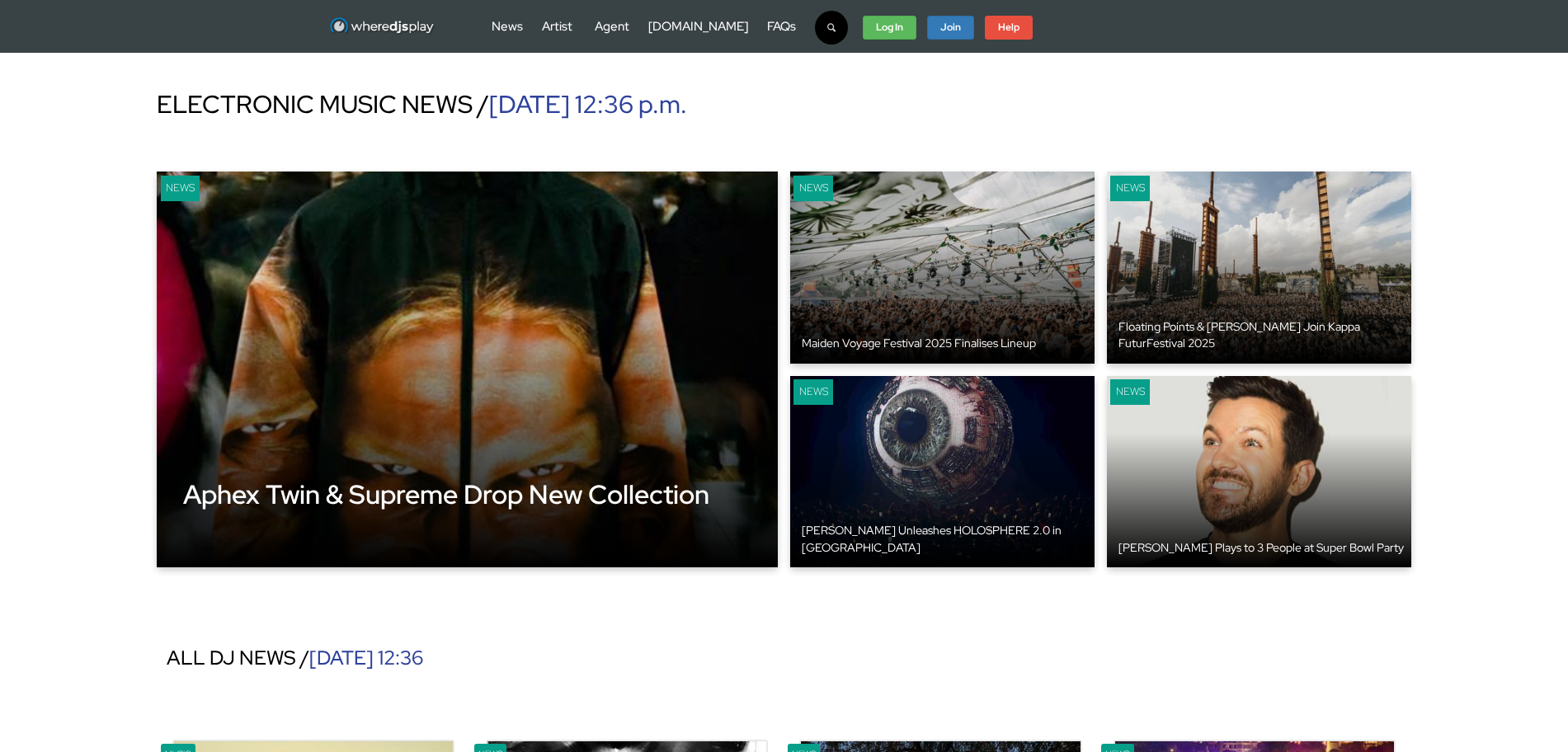 scroll, scrollTop: 0, scrollLeft: 0, axis: both 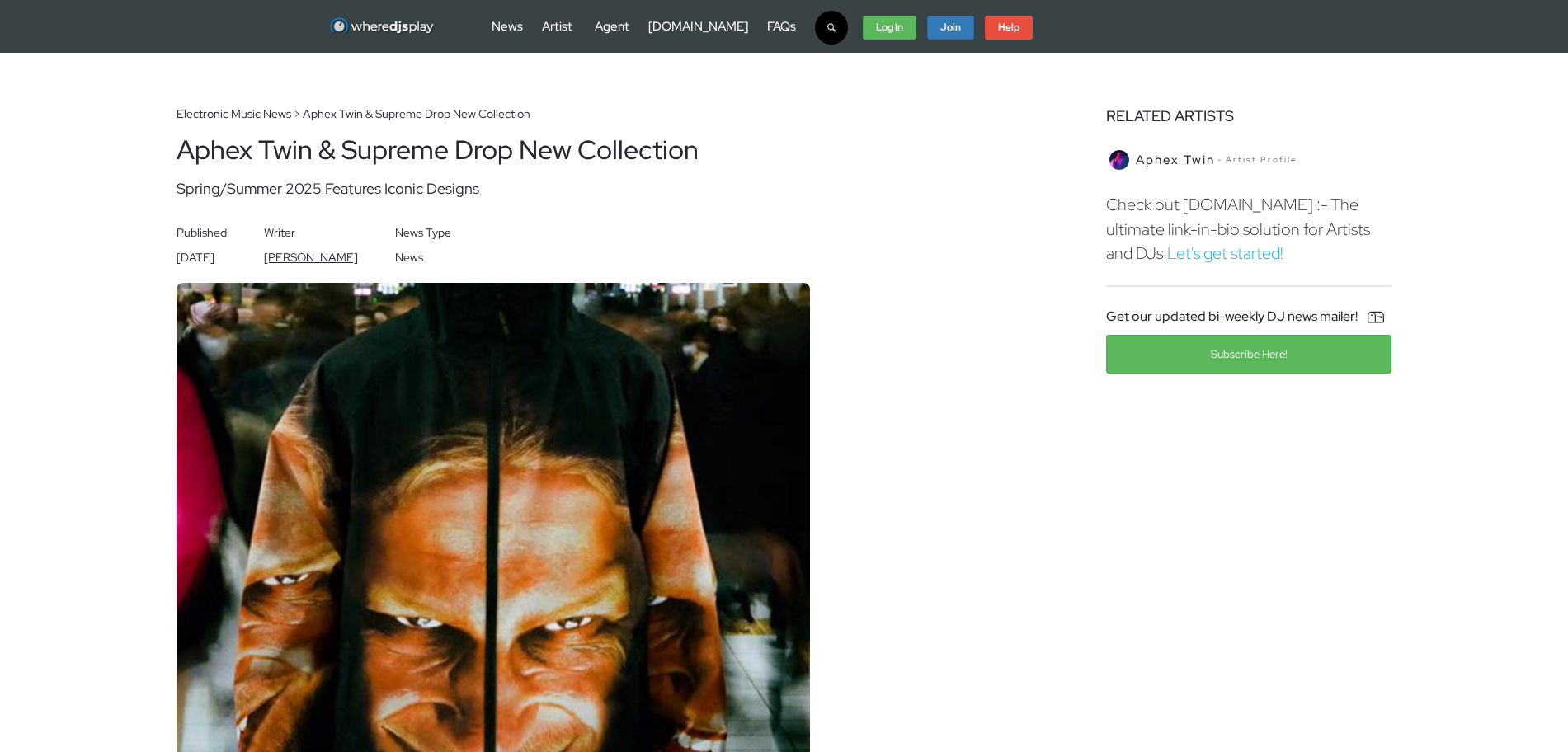 click on "Electronic Music News > Aphex Twin & Supreme Drop New Collection
Aphex Twin & Supreme Drop New Collection
Spring/Summer 2025 Features Iconic Designs
Published
[DATE]
Writer
[PERSON_NAME]
News Type
News
Legendary electronic producer  Aphex Twin  and streetwear powerhouse  Supreme  have teamed up once again for an exclusive  Spring/Summer 2025  collection. Following the success of their  ‘ Windowlicker ’  T-shirt, the duo has expanded their collaboration with a lineup of apparel and accessories that seamlessly fuse  music, fashion, and culture .
The latest drop, arriving  [DATE]  in the  [GEOGRAPHIC_DATA], [GEOGRAPHIC_DATA], and [GEOGRAPHIC_DATA] , and  [DATE] in [GEOGRAPHIC_DATA] , features a  [PERSON_NAME]-TEX Hooded Jacket ,  Alpha Industries Cargo Jacket , and  Mechanix Work Gloves  emblazoned with  [PERSON_NAME] ’  signature sinister grin. Also included are an  Aphex Twin Football Jersey ,  Sweater ,  Thermal ,  ,  ," at bounding box center (629, 1050) 